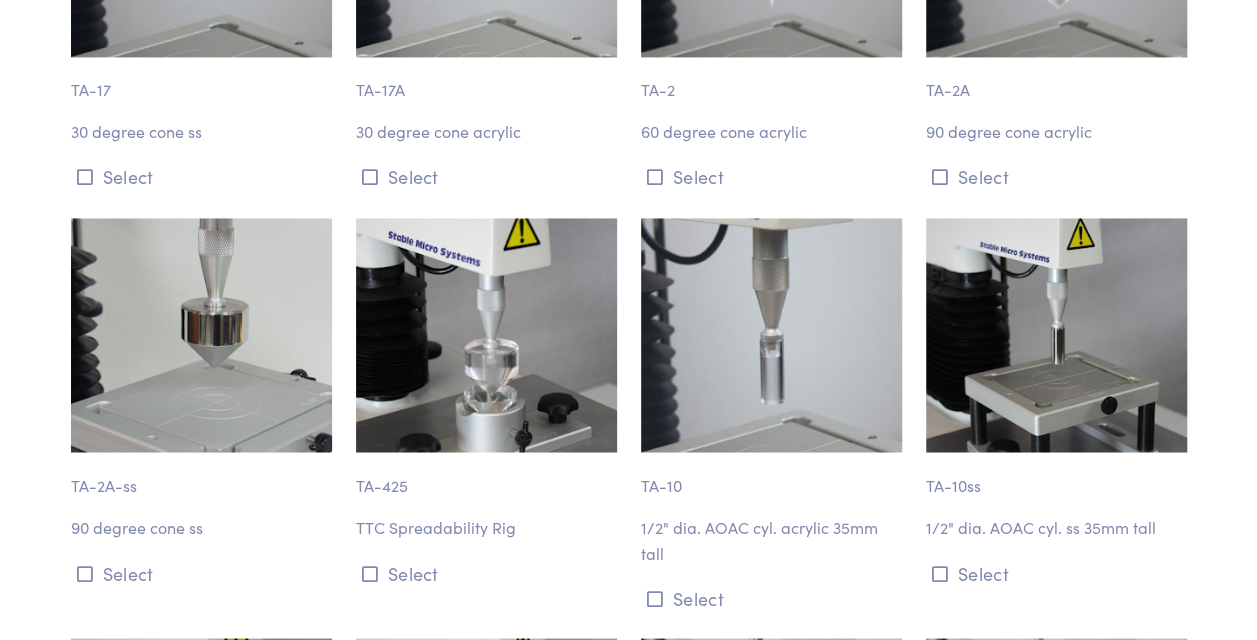 scroll, scrollTop: 1900, scrollLeft: 0, axis: vertical 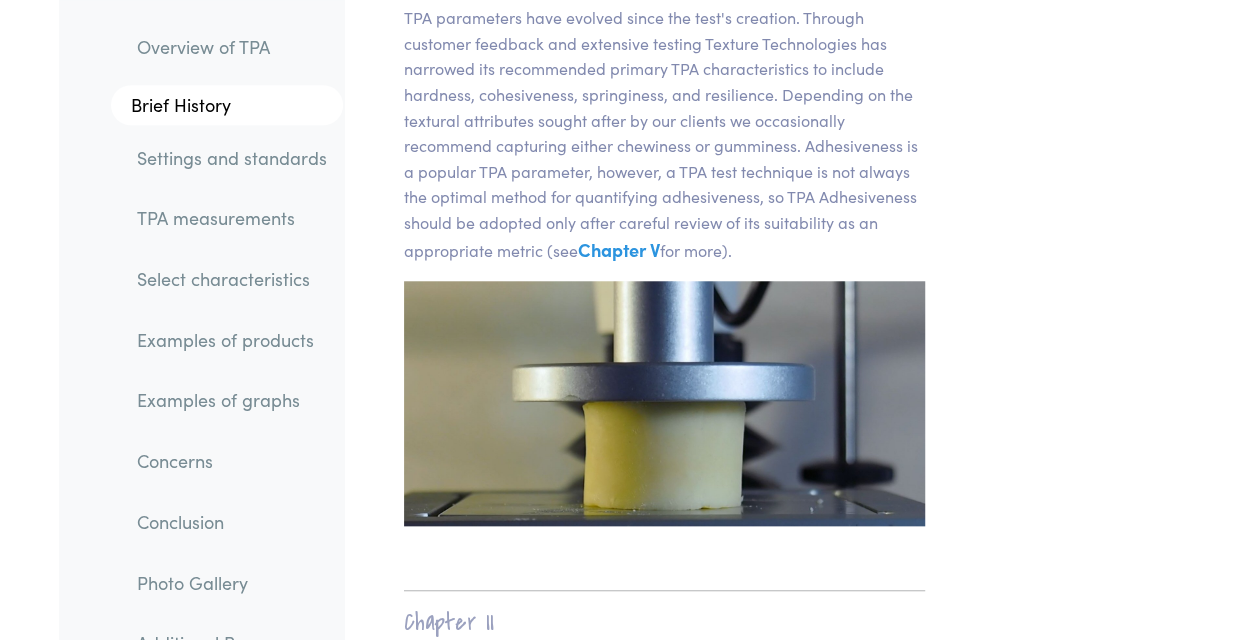 click on "Chapter V" at bounding box center (619, 249) 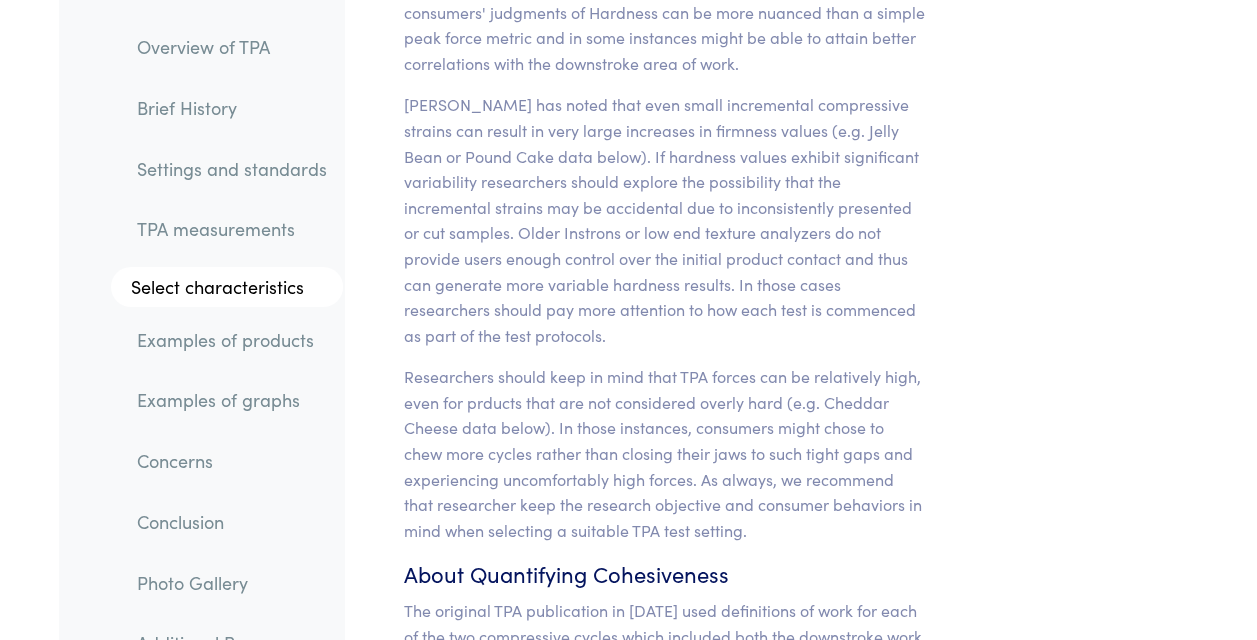 scroll, scrollTop: 18710, scrollLeft: 0, axis: vertical 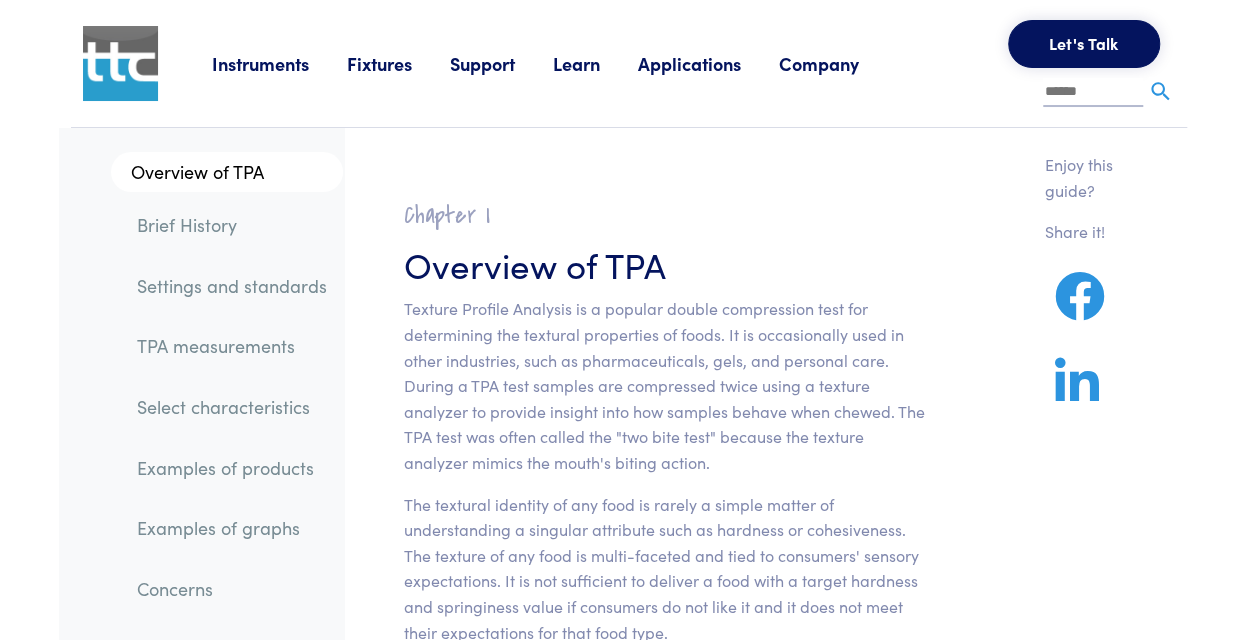click at bounding box center (1093, 93) 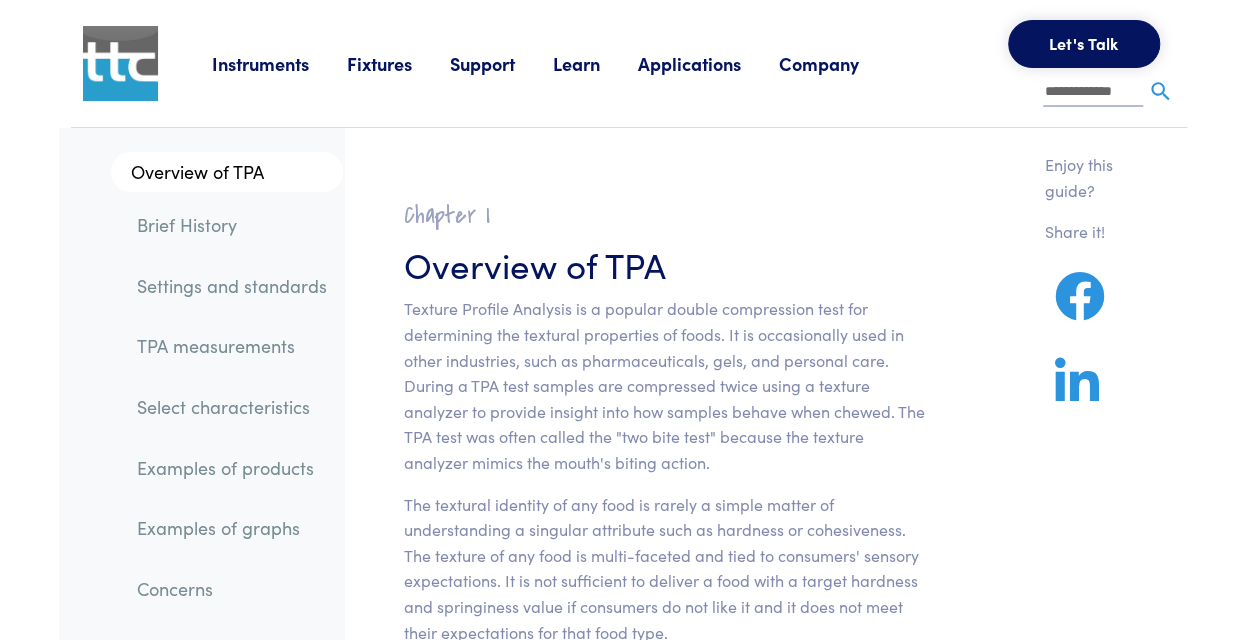 type on "**********" 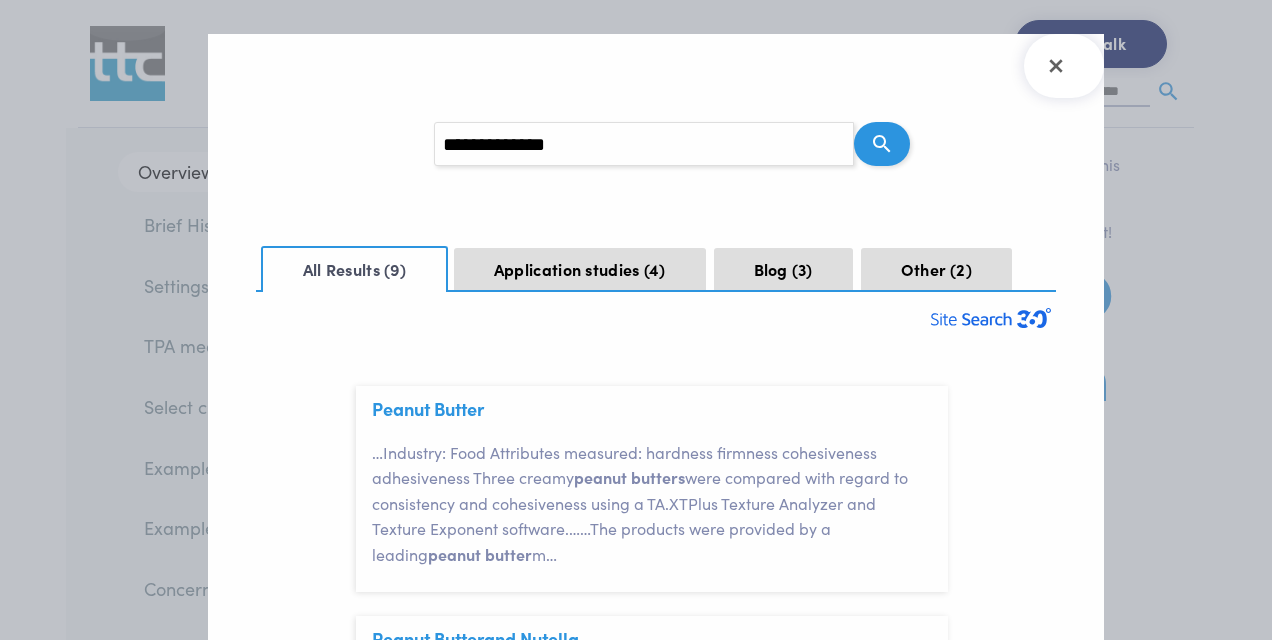 scroll, scrollTop: 58, scrollLeft: 0, axis: vertical 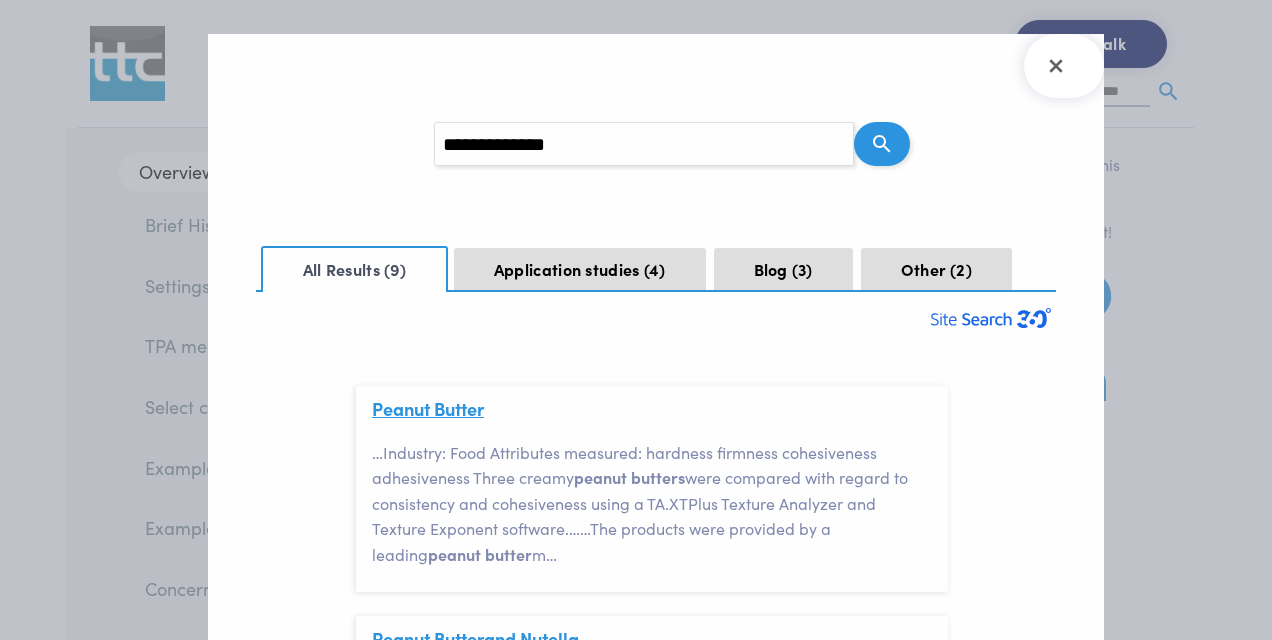 click on "Peanut" 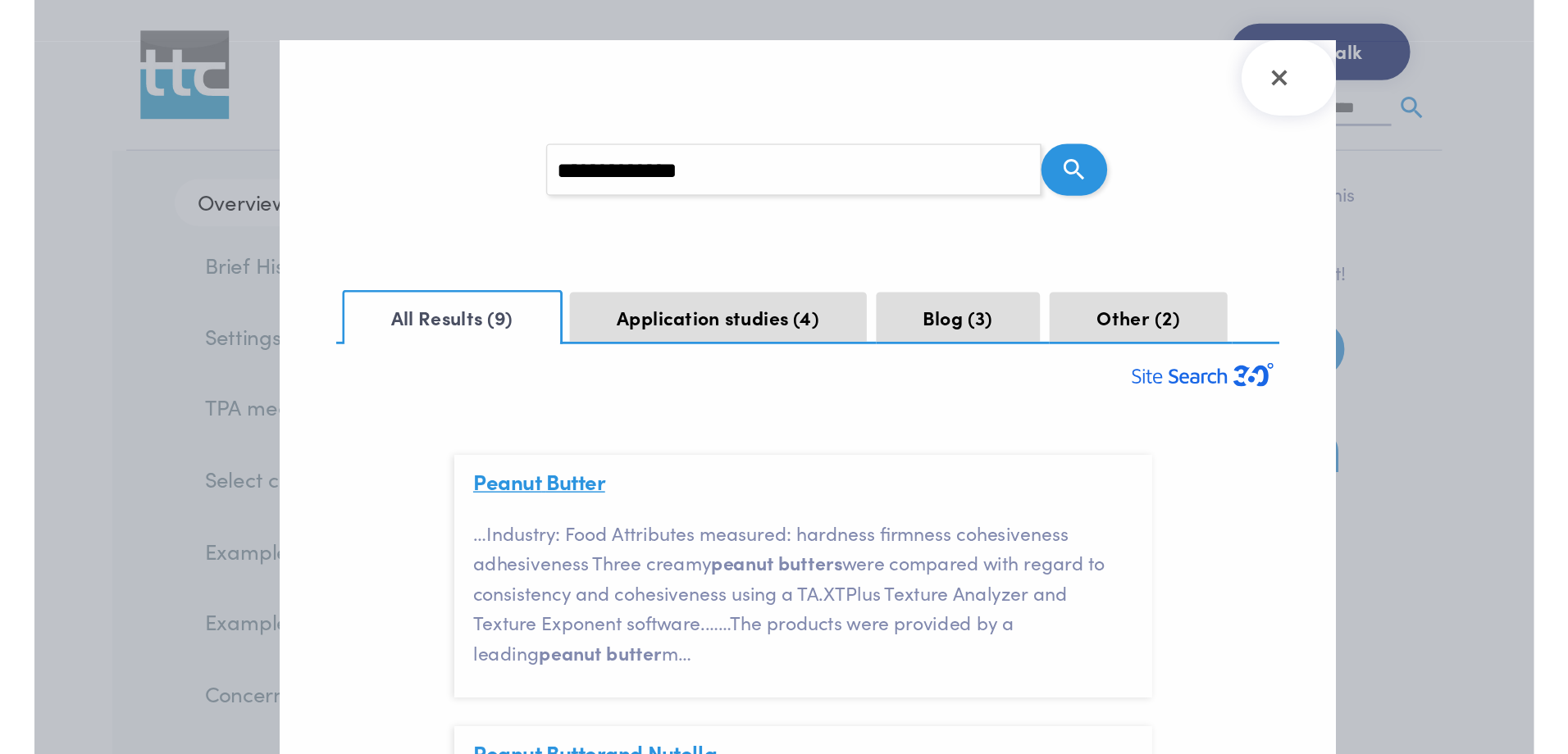 scroll, scrollTop: 48, scrollLeft: 0, axis: vertical 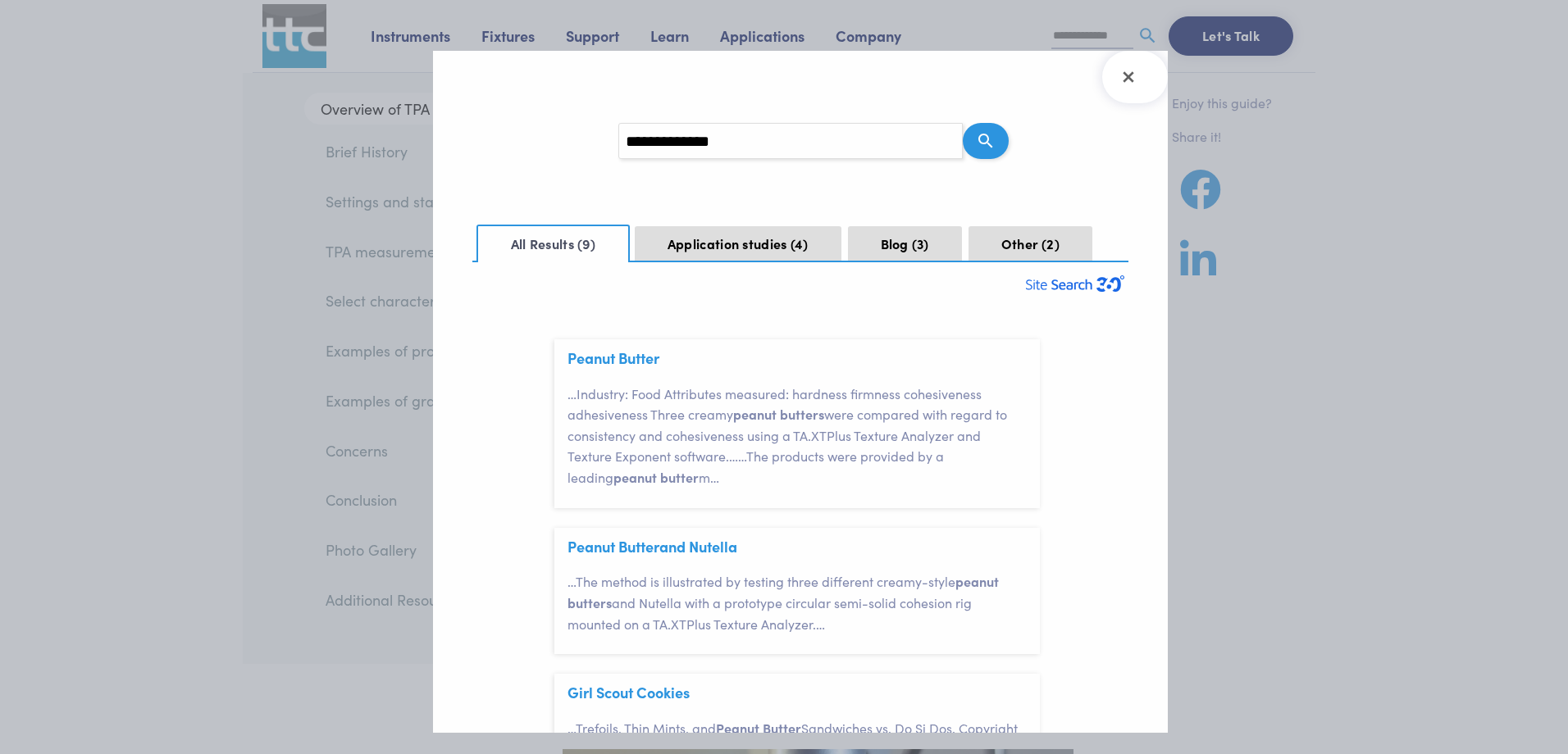 drag, startPoint x: 733, startPoint y: 143, endPoint x: 552, endPoint y: 137, distance: 181.09942 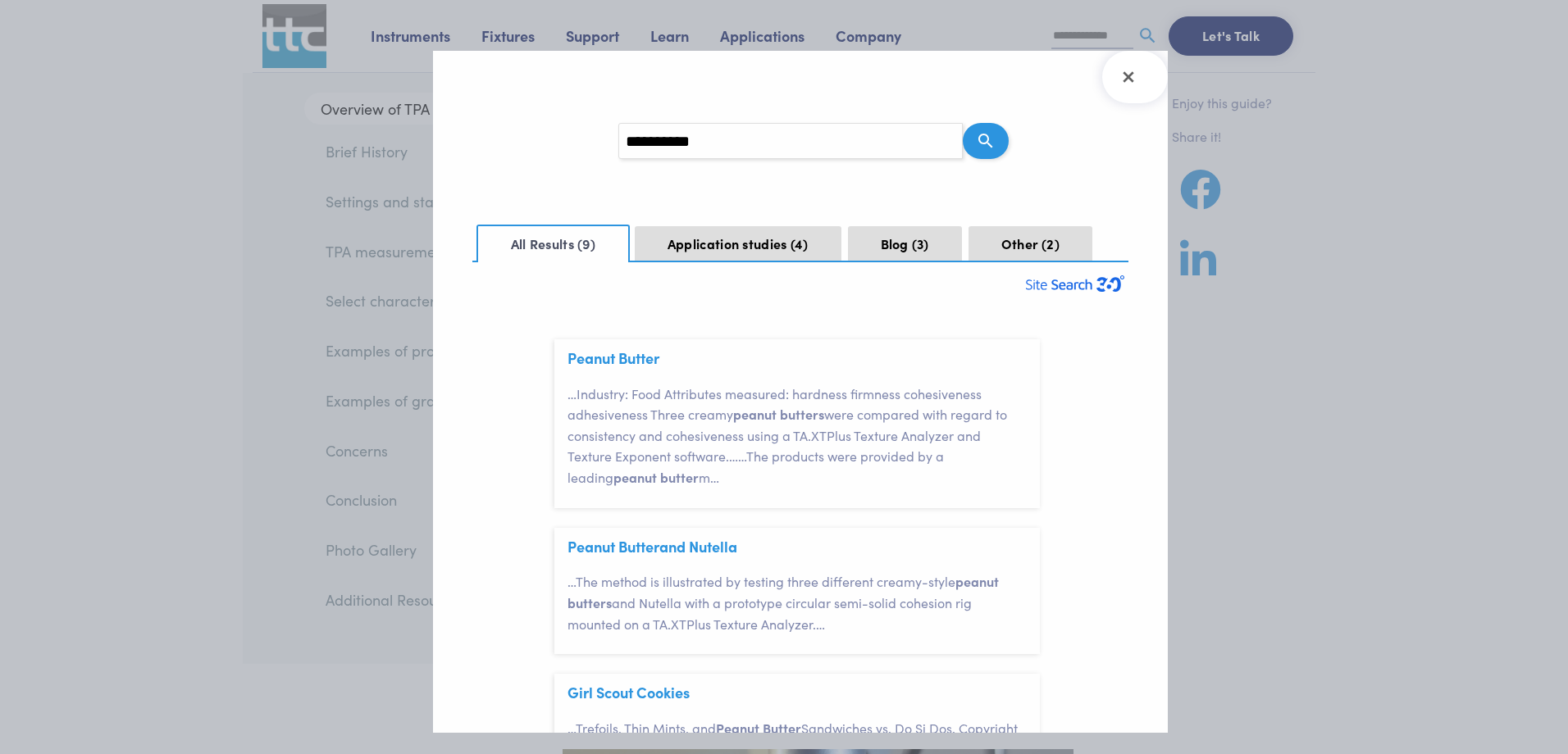 type on "**********" 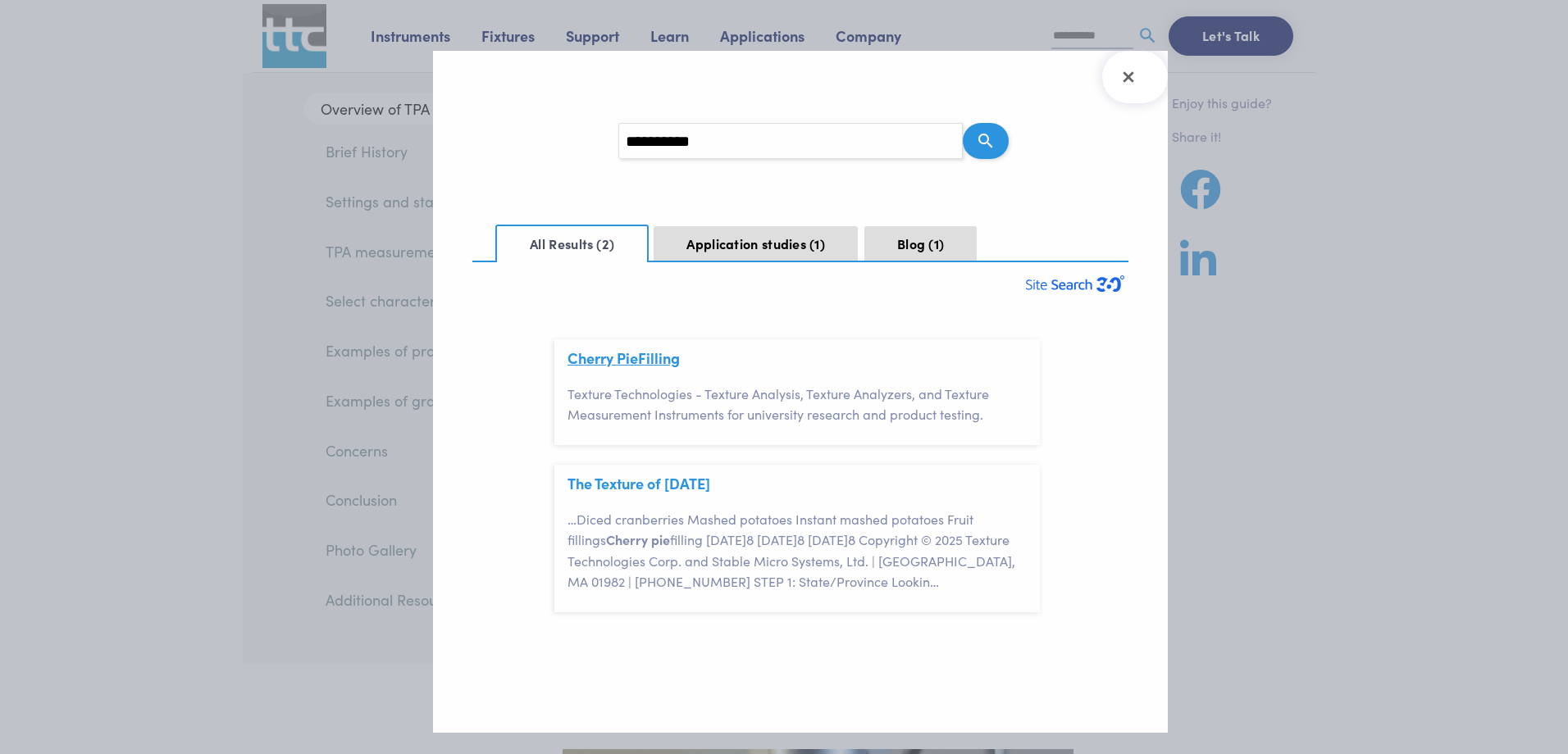 click on "Pie" 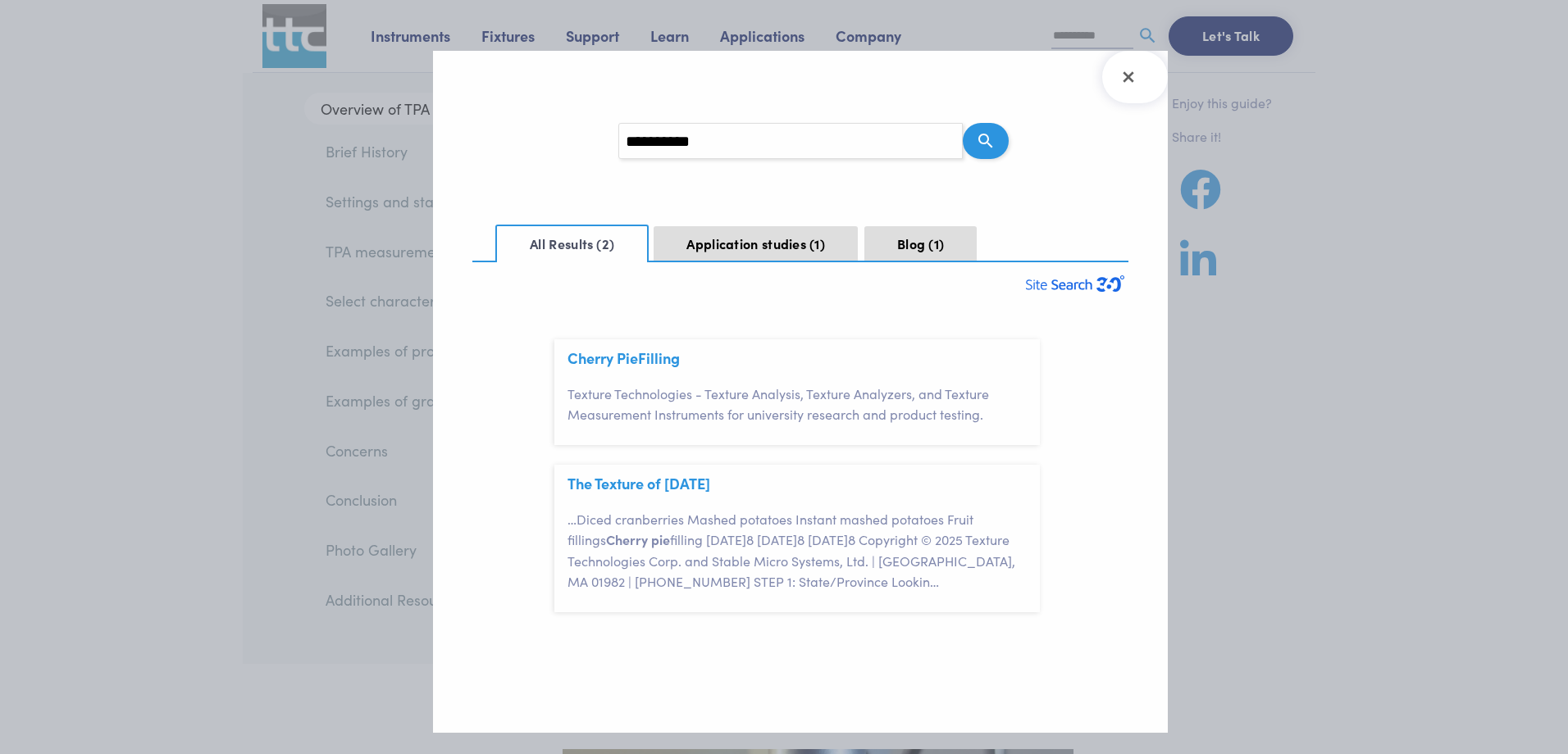 click on "**********" at bounding box center [791, 141] 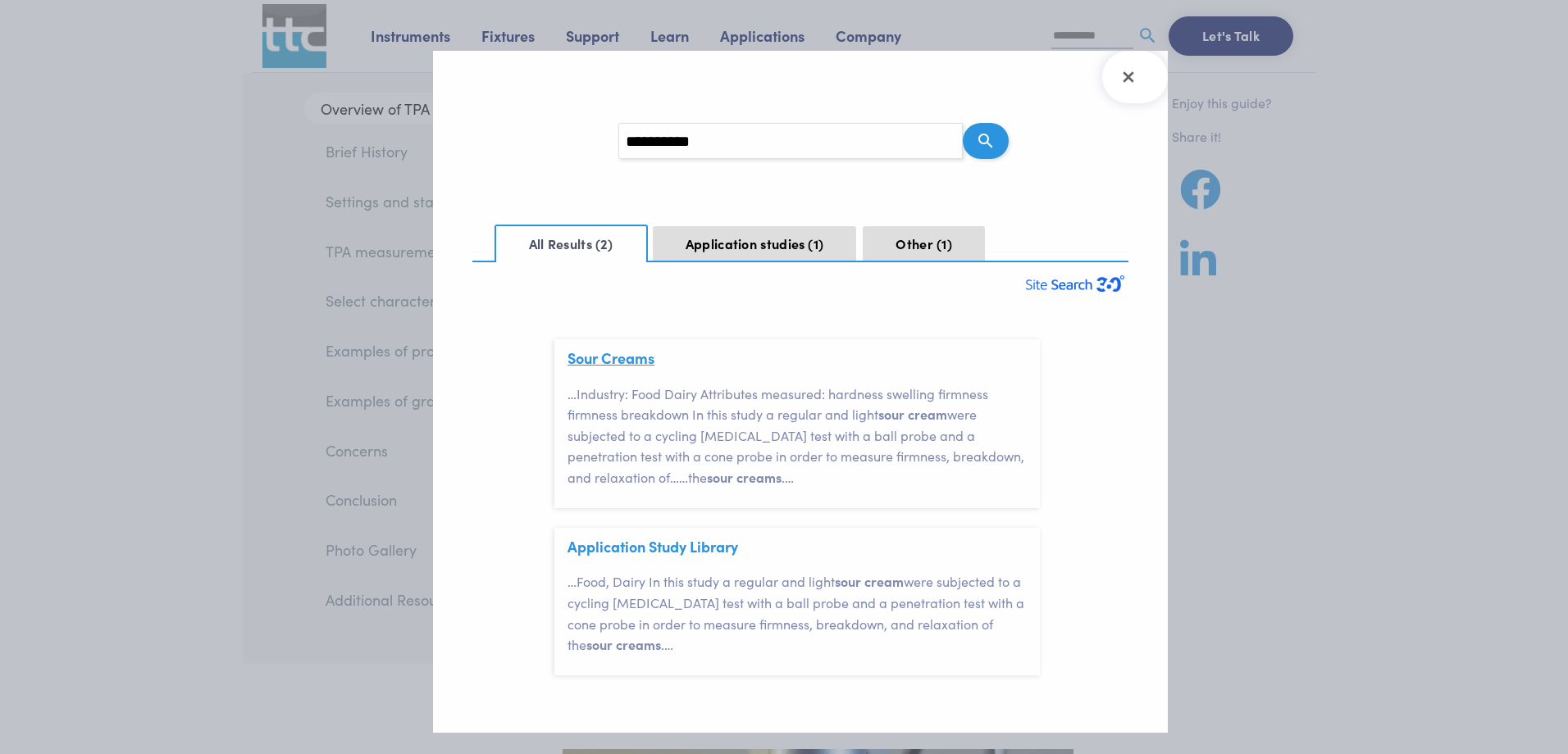 click on "Cream" 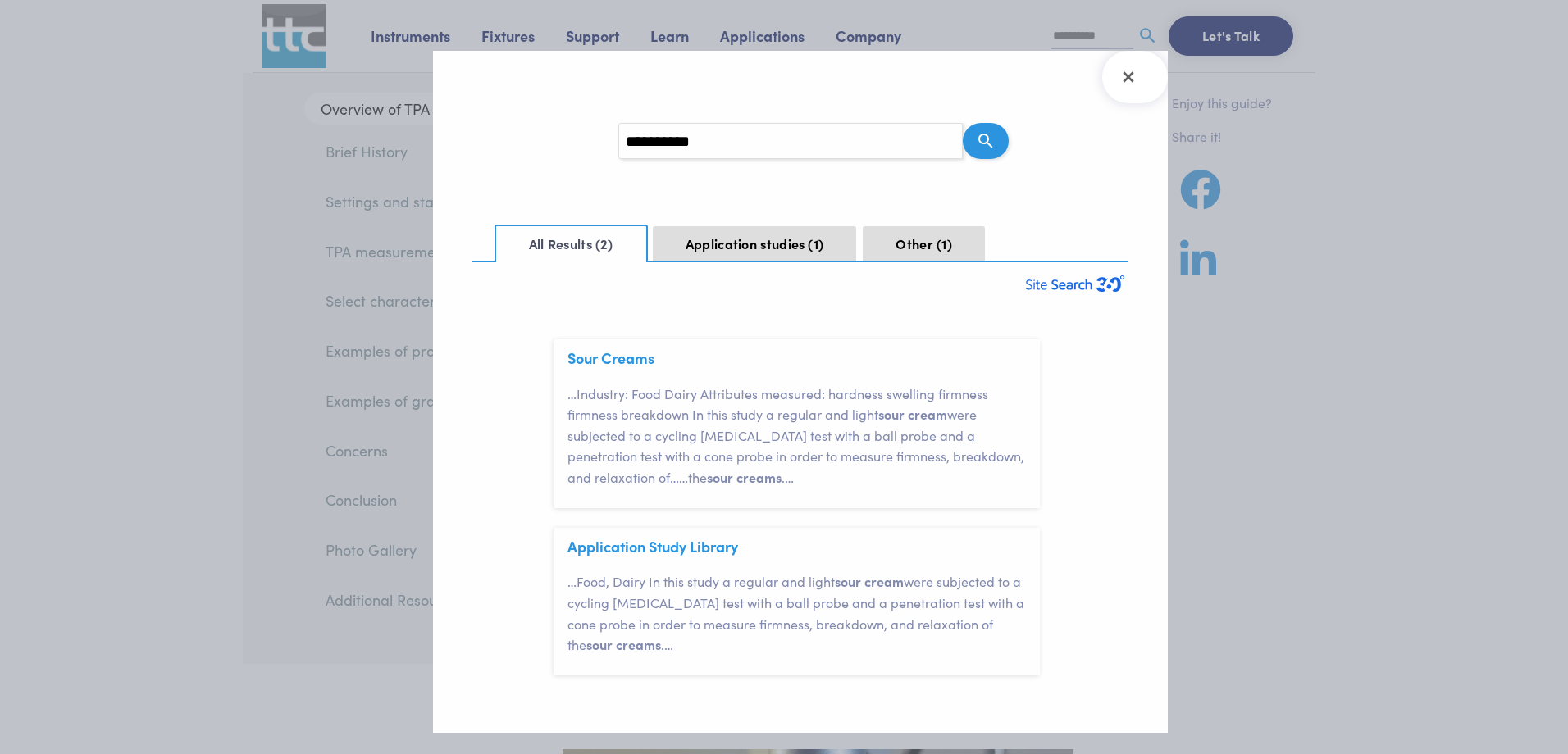 drag, startPoint x: 716, startPoint y: 140, endPoint x: 584, endPoint y: 157, distance: 133.09019 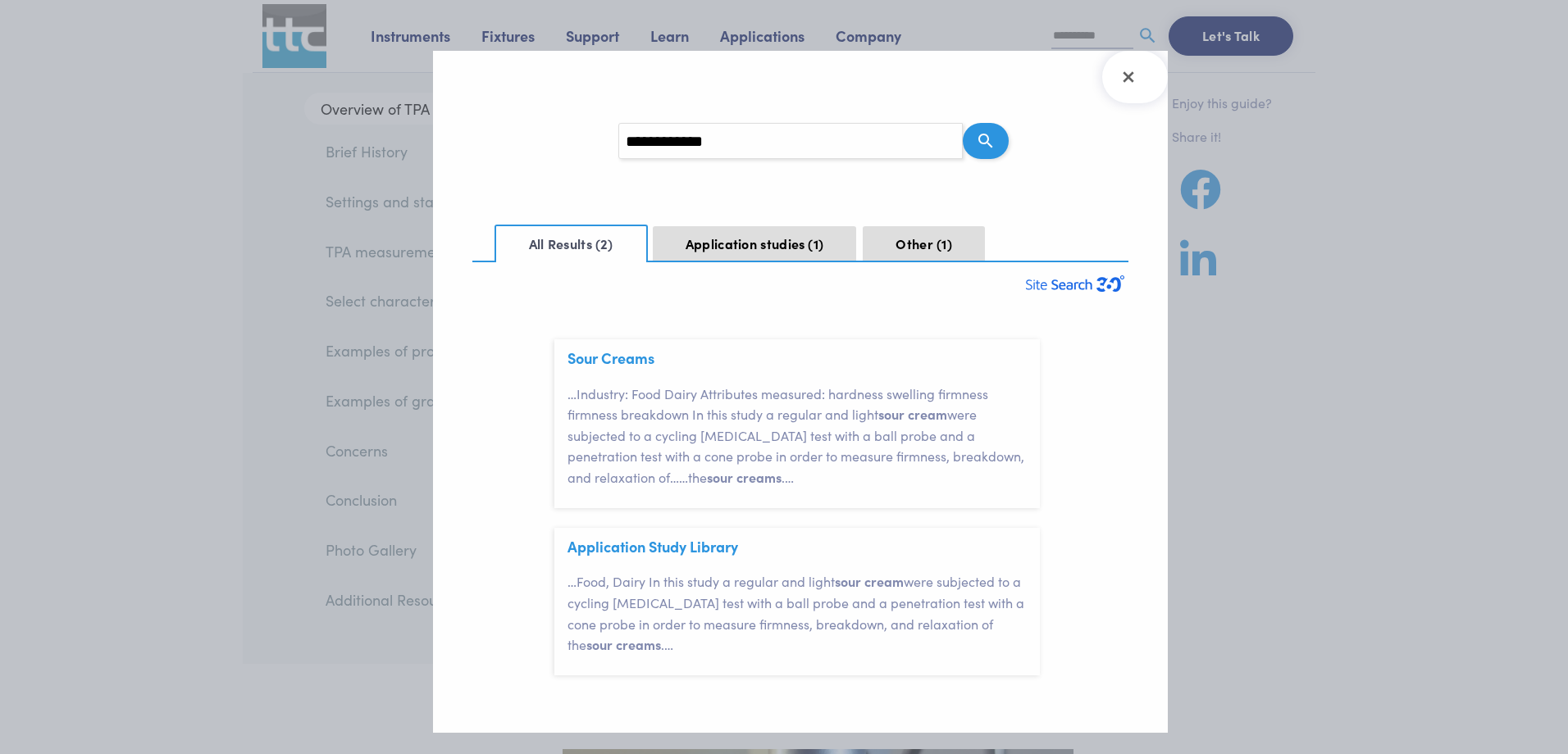 type on "**********" 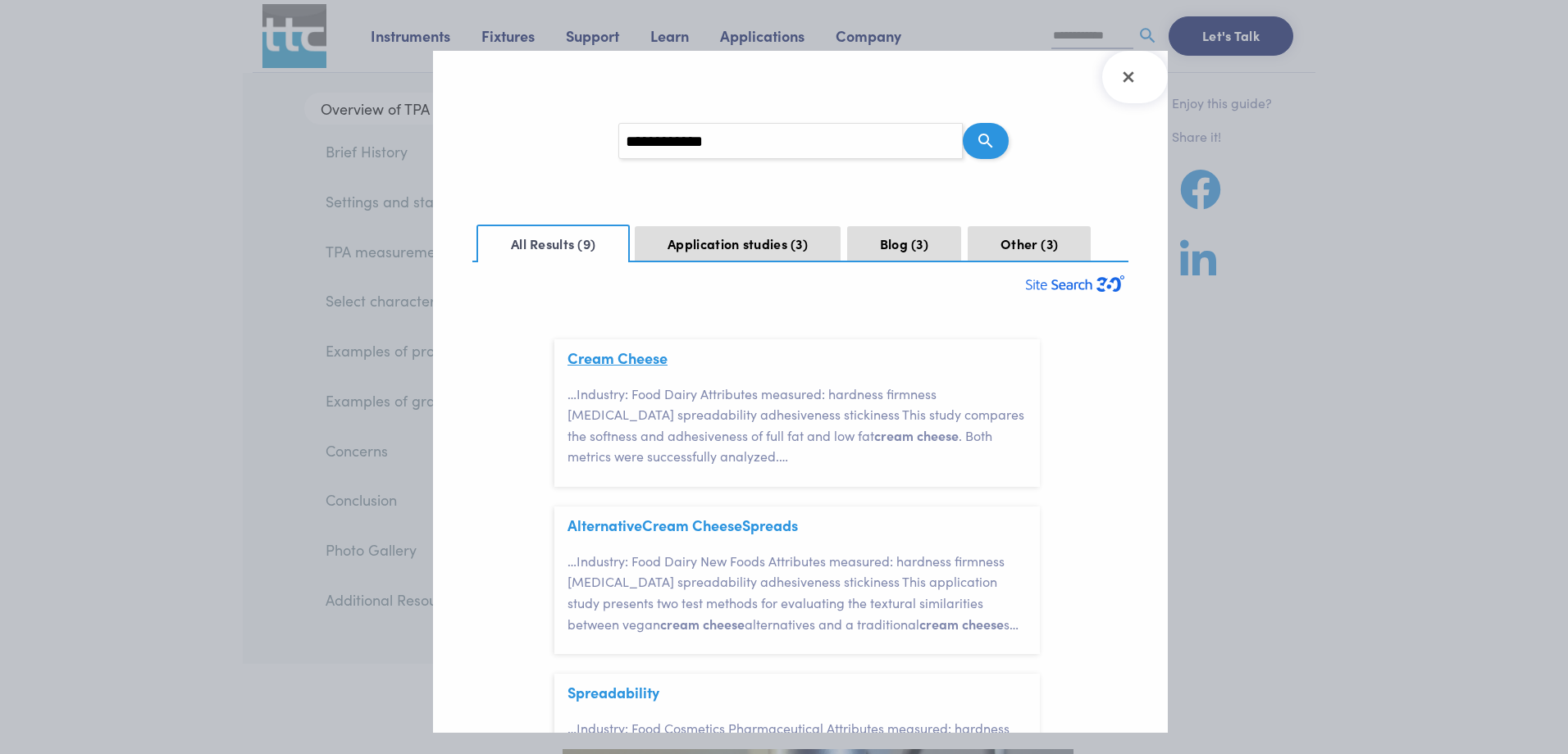 click on "Cheese" 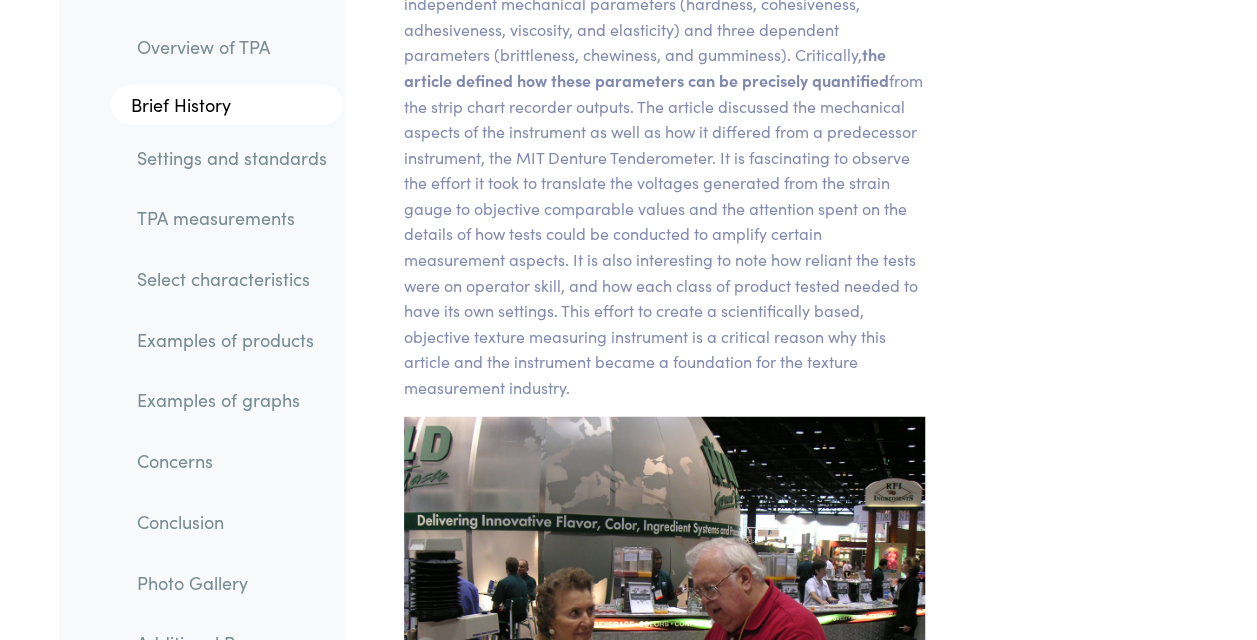 scroll, scrollTop: 2521, scrollLeft: 0, axis: vertical 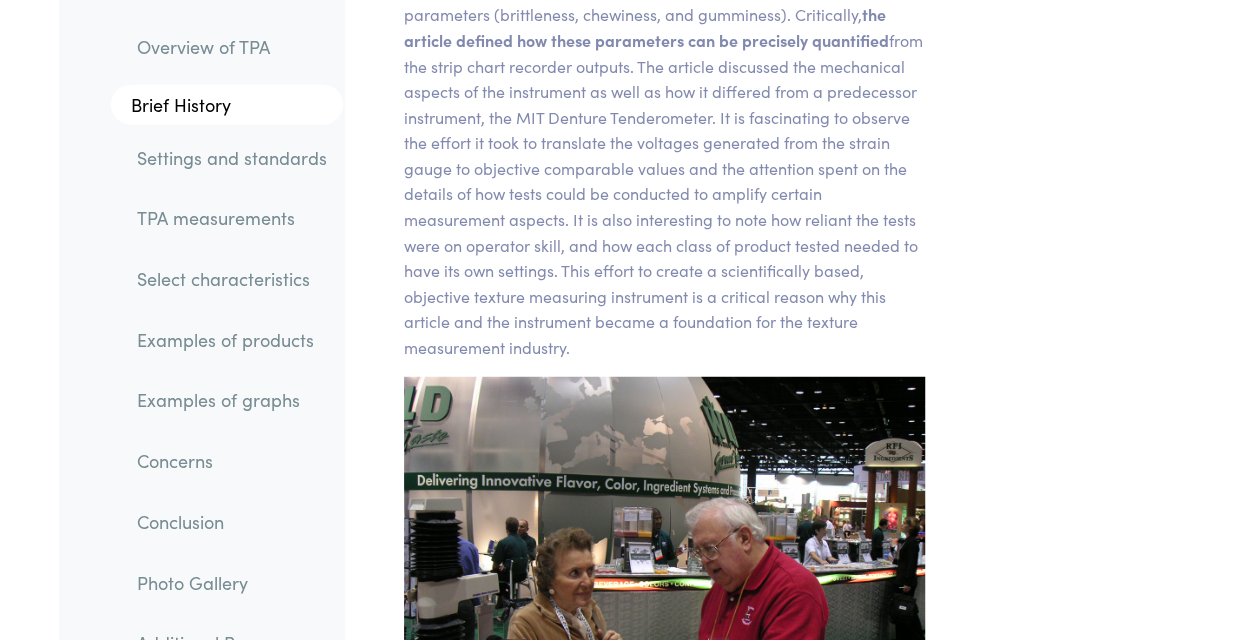 click on "Examples of products" at bounding box center [232, 340] 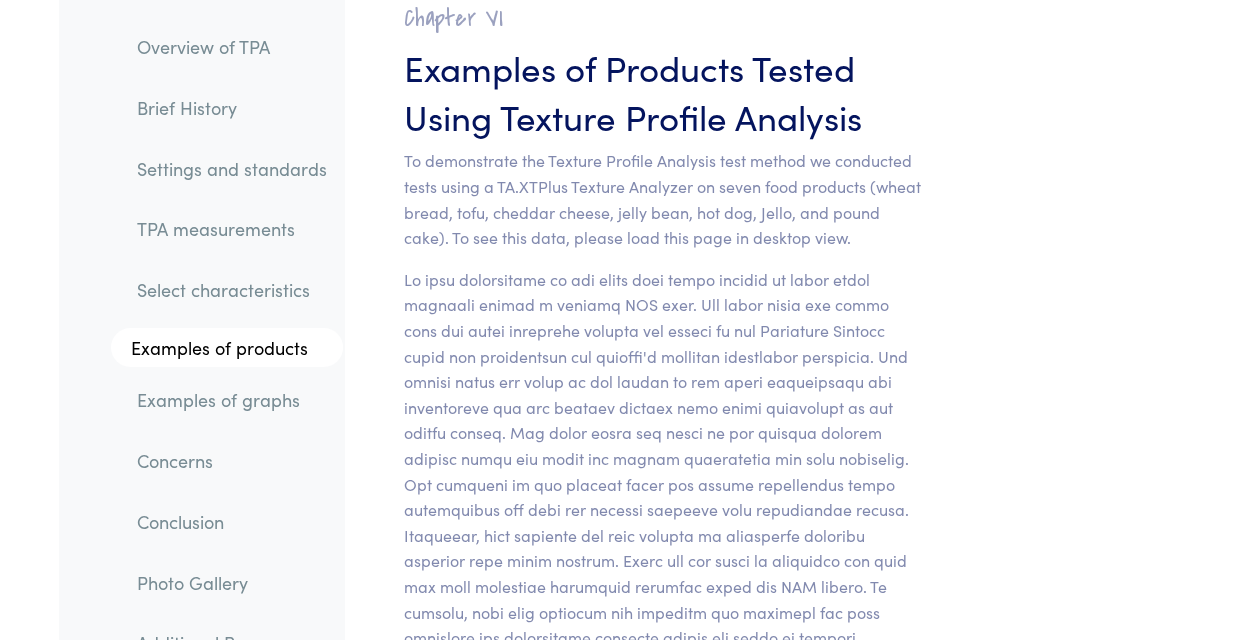 scroll, scrollTop: 22309, scrollLeft: 0, axis: vertical 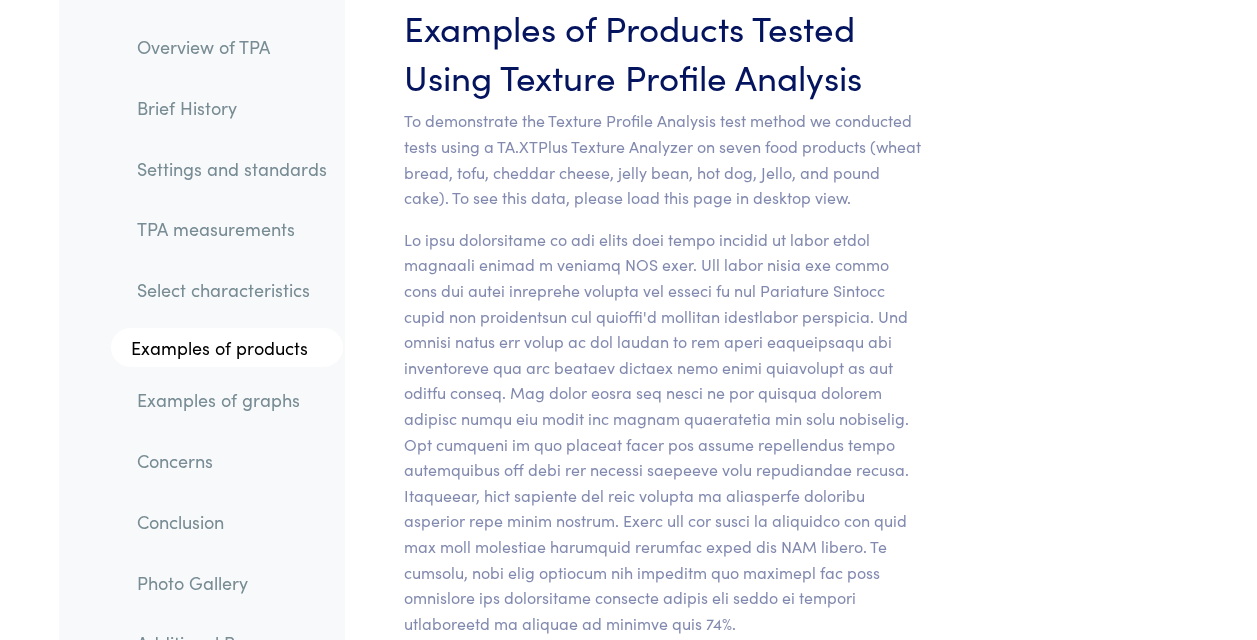 click on "Parameter
Expression
Measurement
Hardness
The peak force that occurs during the first compression. The hardness need not occur at the point of deepest compression, although it typically does for most products.
Maximum force of the first compression.
Same
Fracturability
Not all products fracture; but when they do fracture the Fracturability point occurs where the plot has its first significant peak (where the force falls off) during the probe's first compression of the product." at bounding box center (771, -1670) 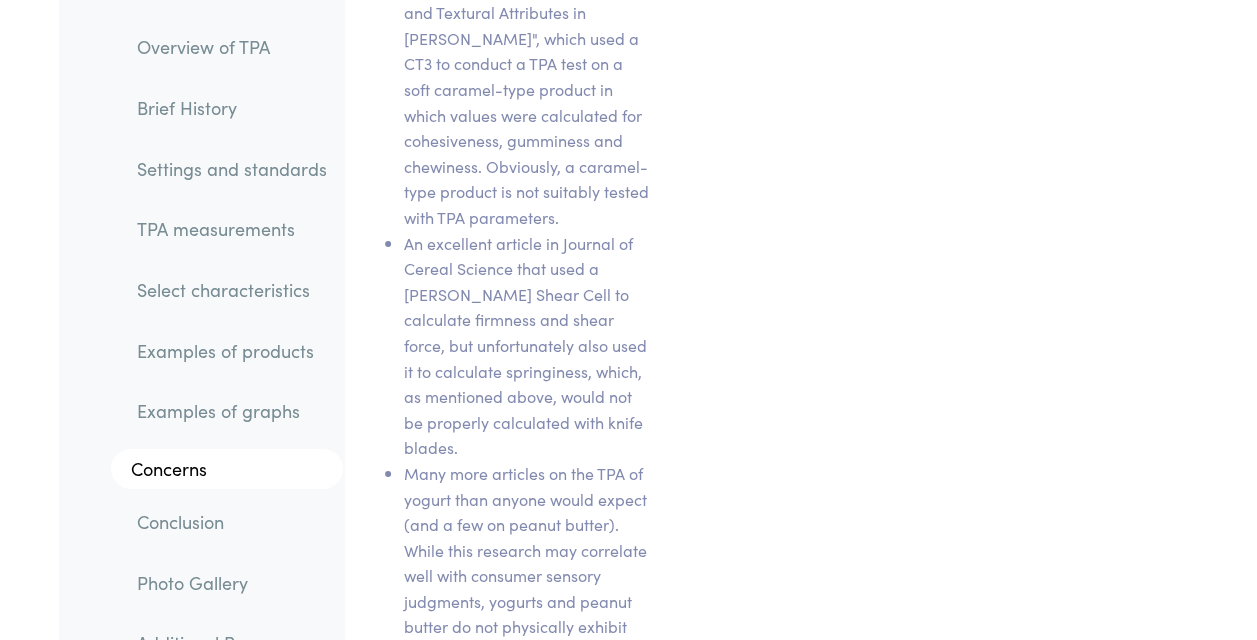 scroll, scrollTop: 33349, scrollLeft: 0, axis: vertical 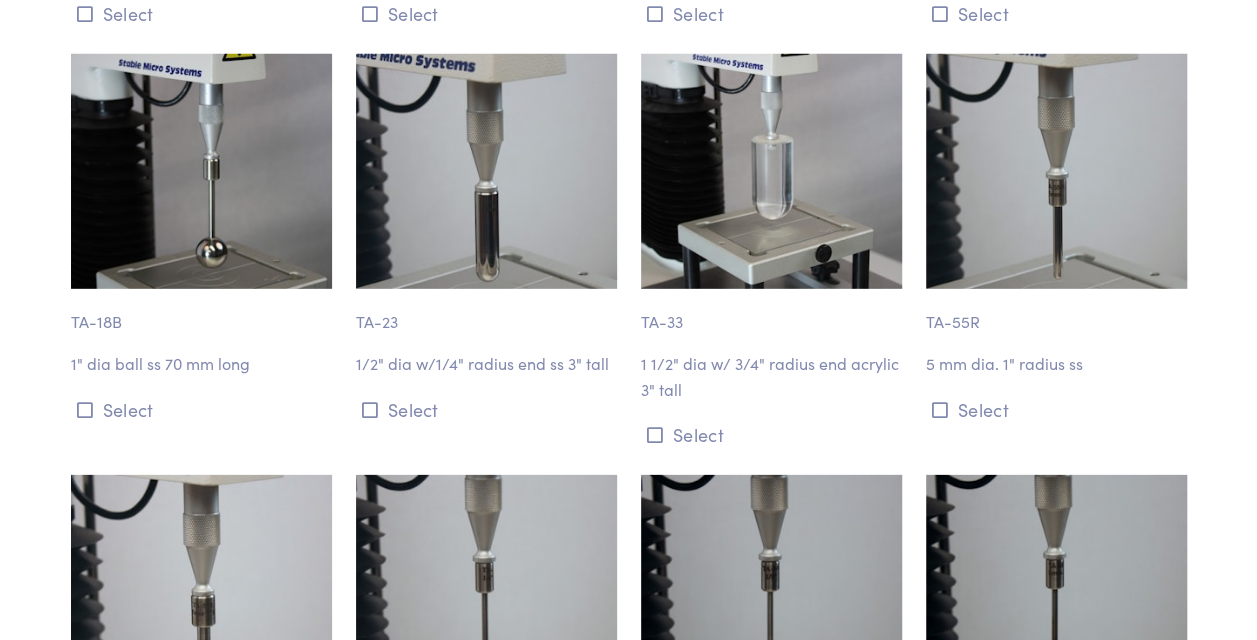 click on "TA-33" at bounding box center (771, 312) 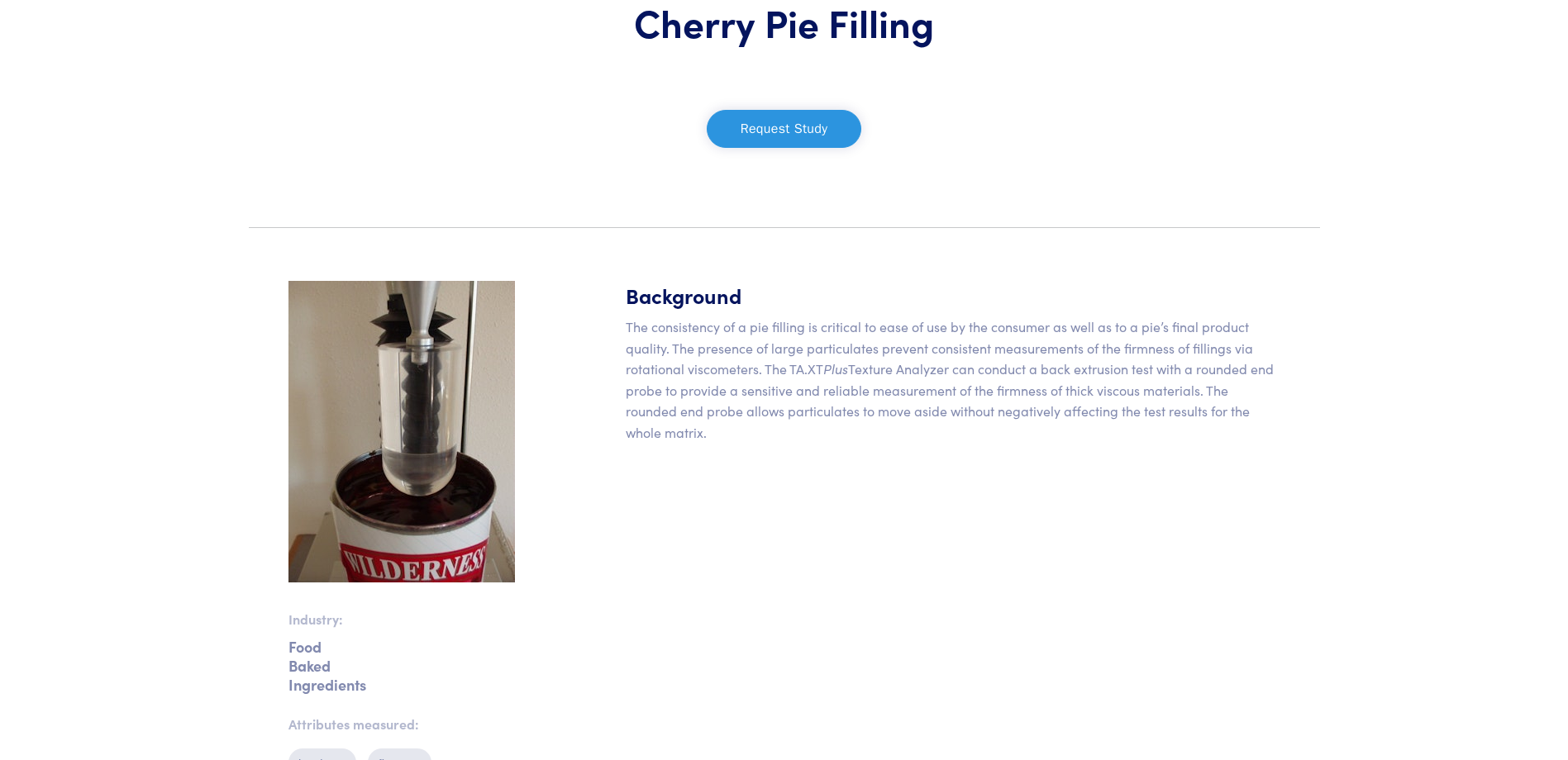 scroll, scrollTop: 165, scrollLeft: 0, axis: vertical 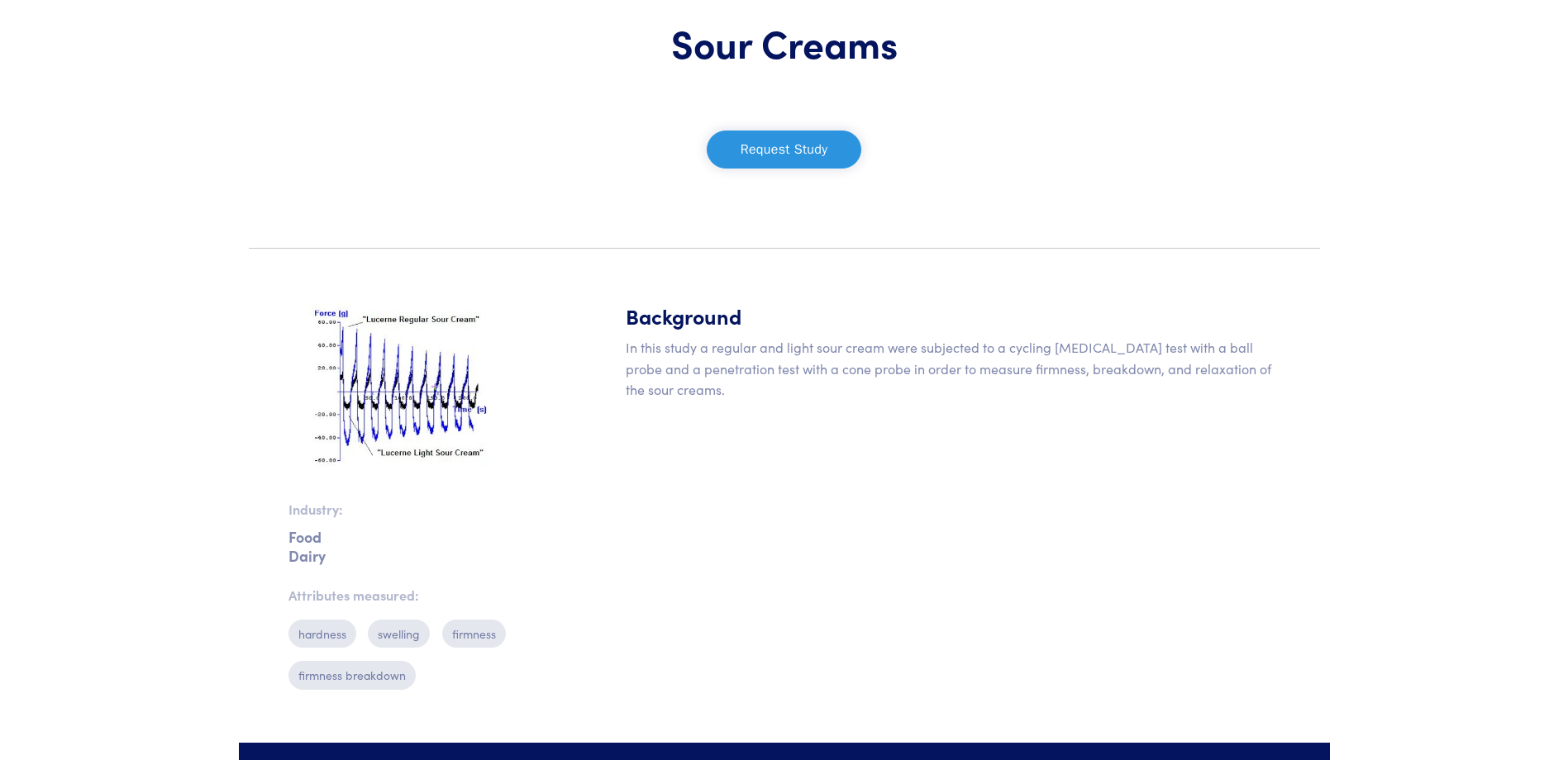 click on "Request Study" at bounding box center [784, 150] 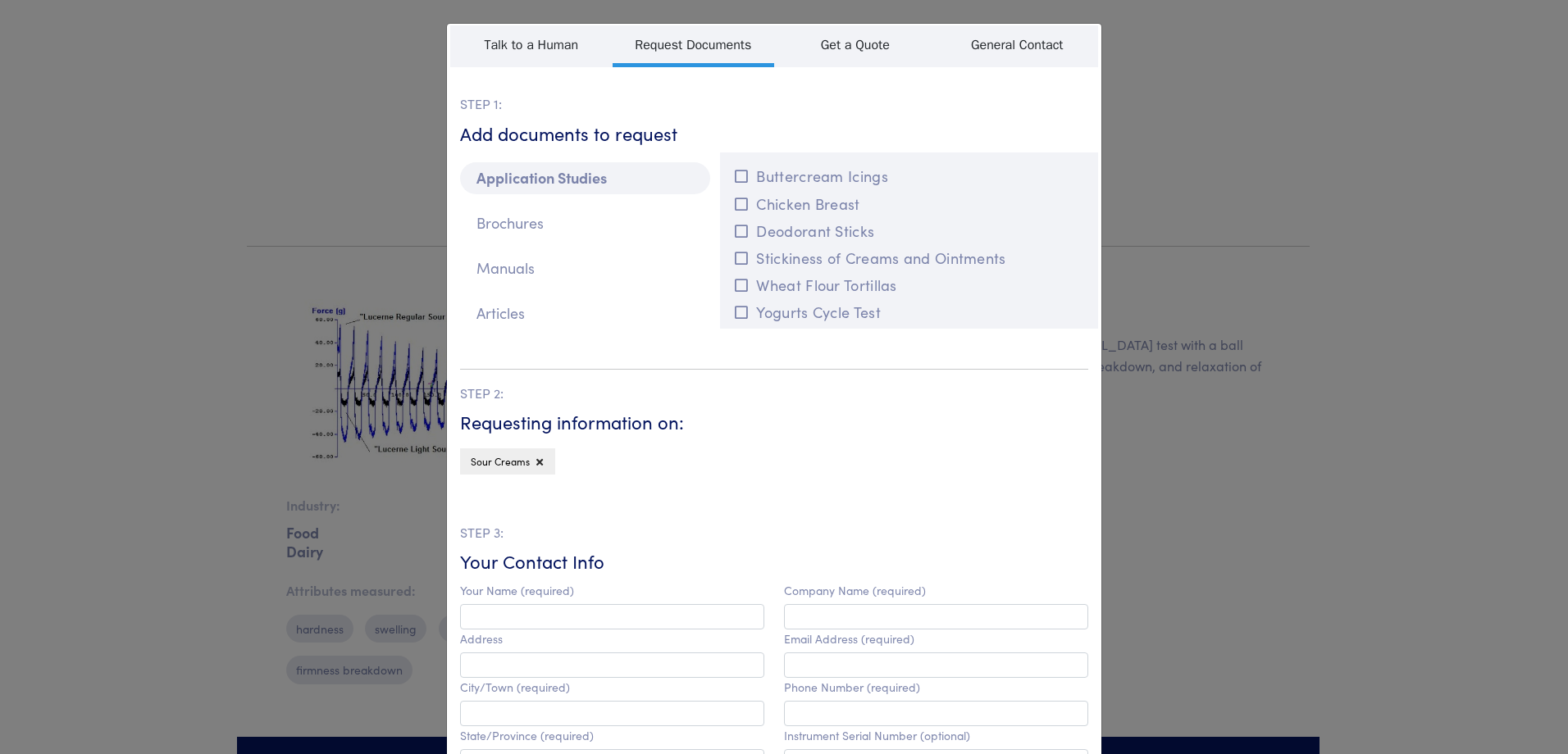 click on "**********" at bounding box center [784, 377] 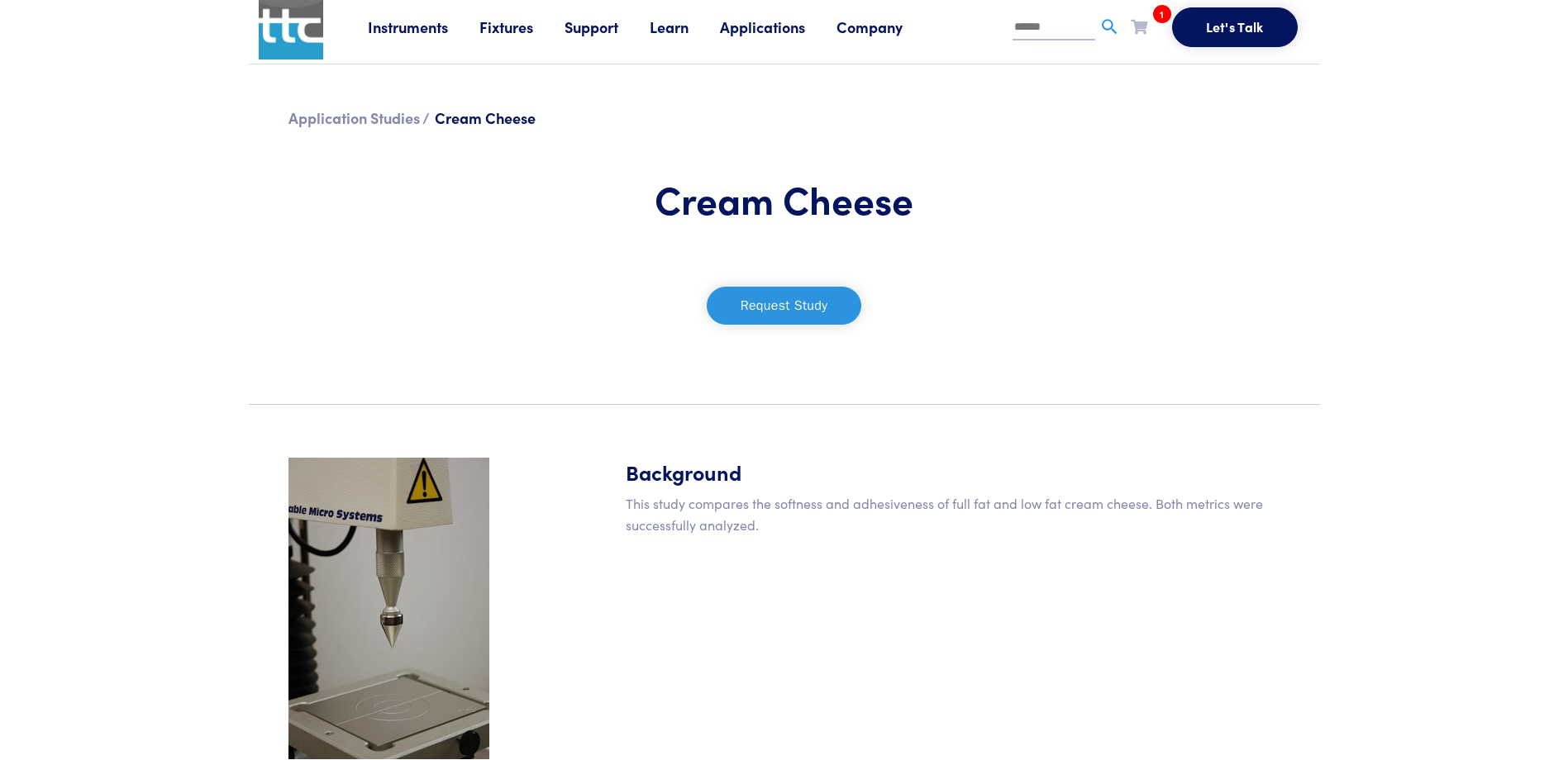 scroll, scrollTop: 0, scrollLeft: 0, axis: both 